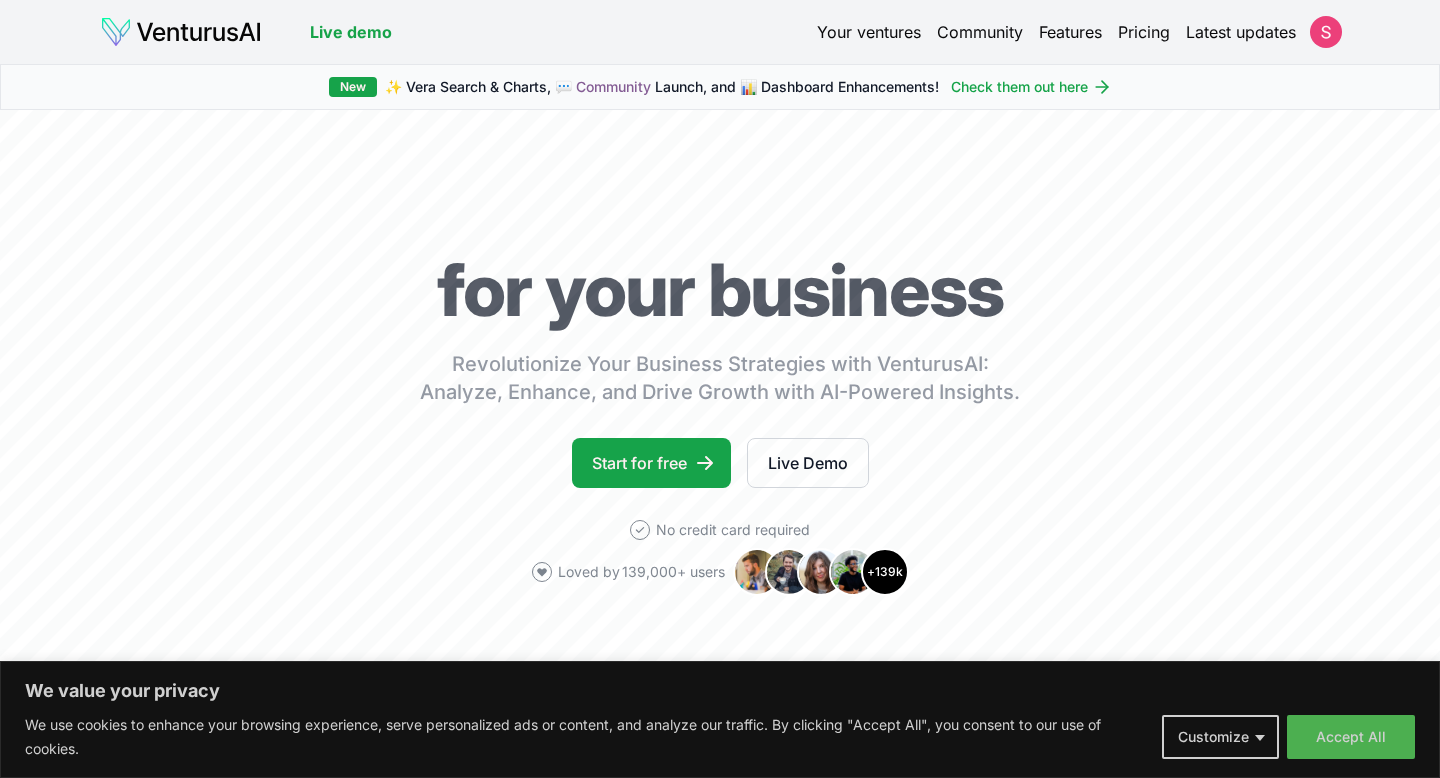 scroll, scrollTop: 0, scrollLeft: 0, axis: both 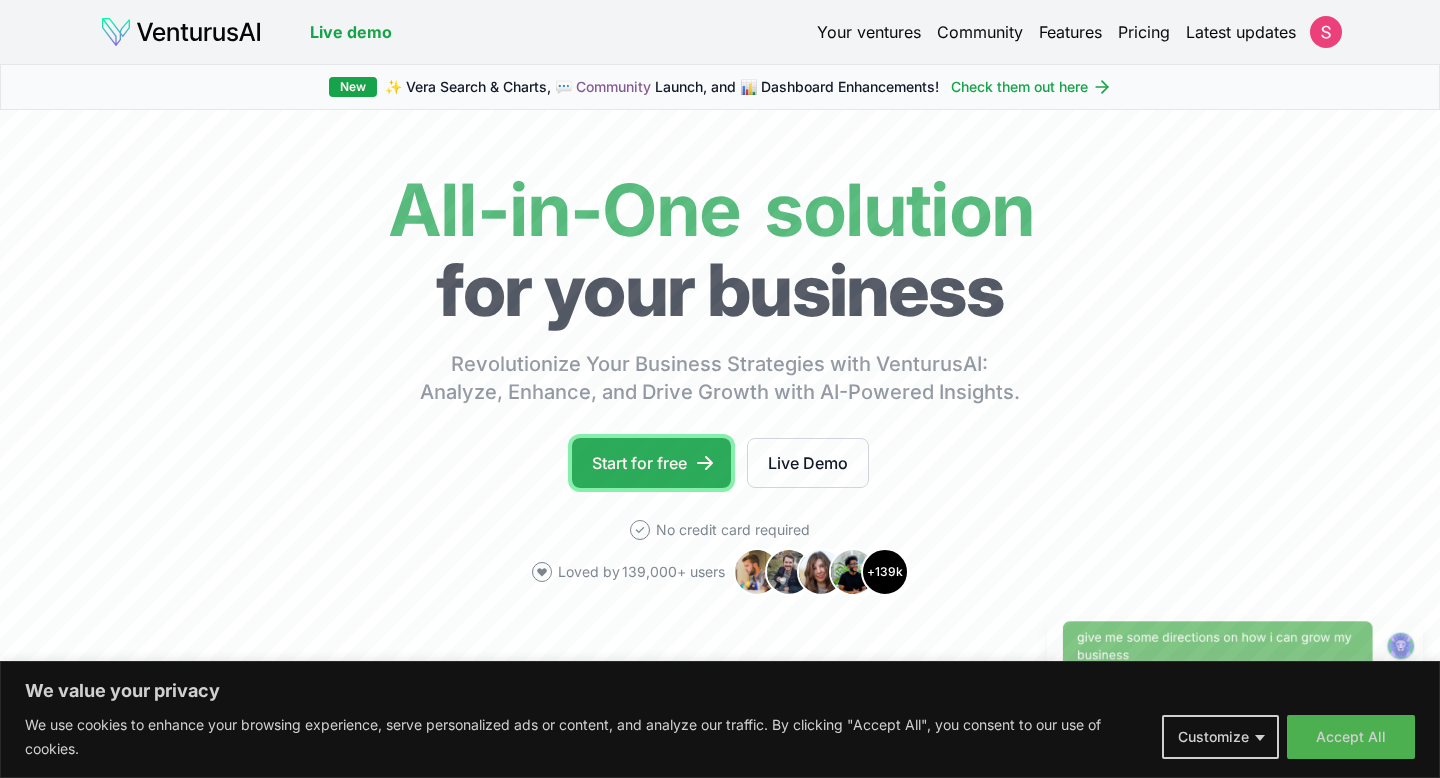 click on "Start for free" at bounding box center (651, 463) 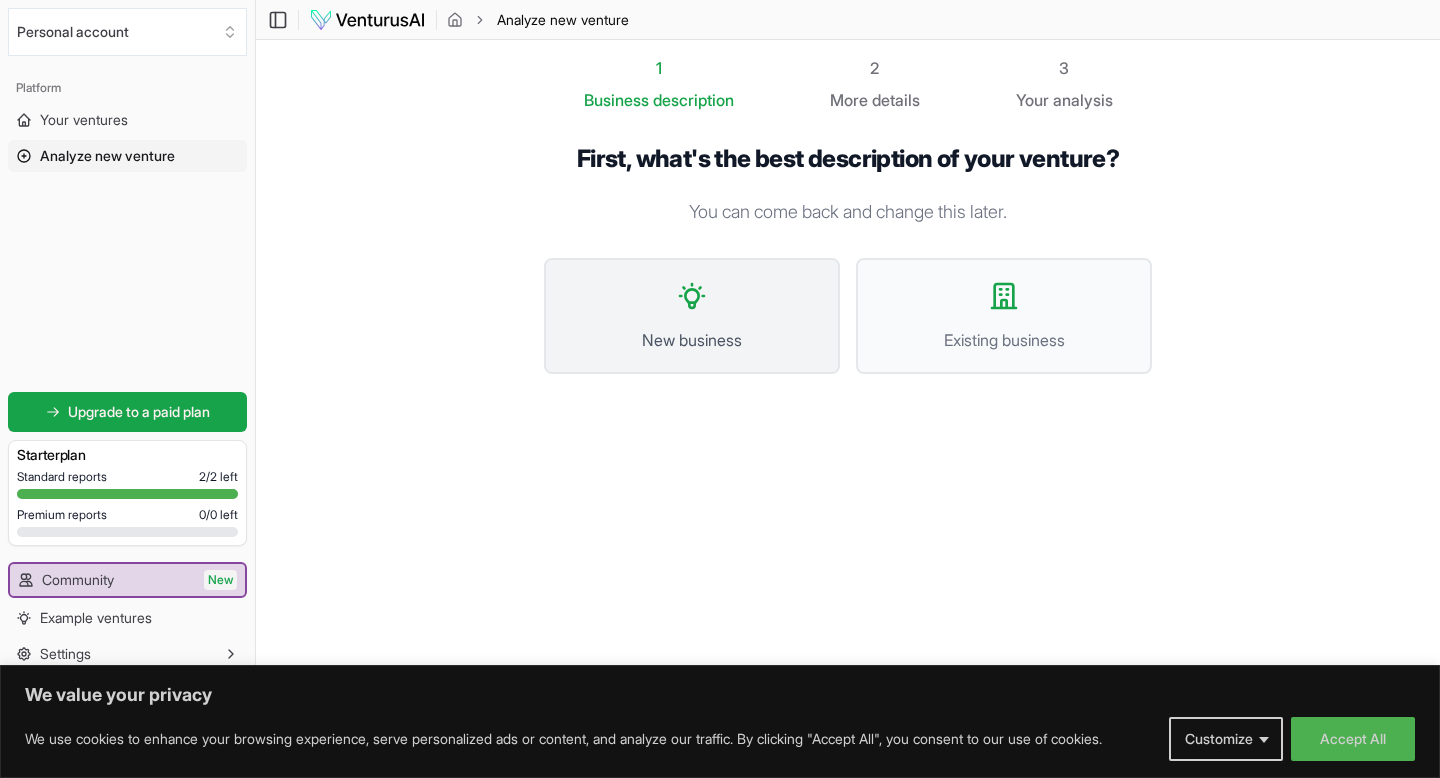 click on "New business" at bounding box center (692, 316) 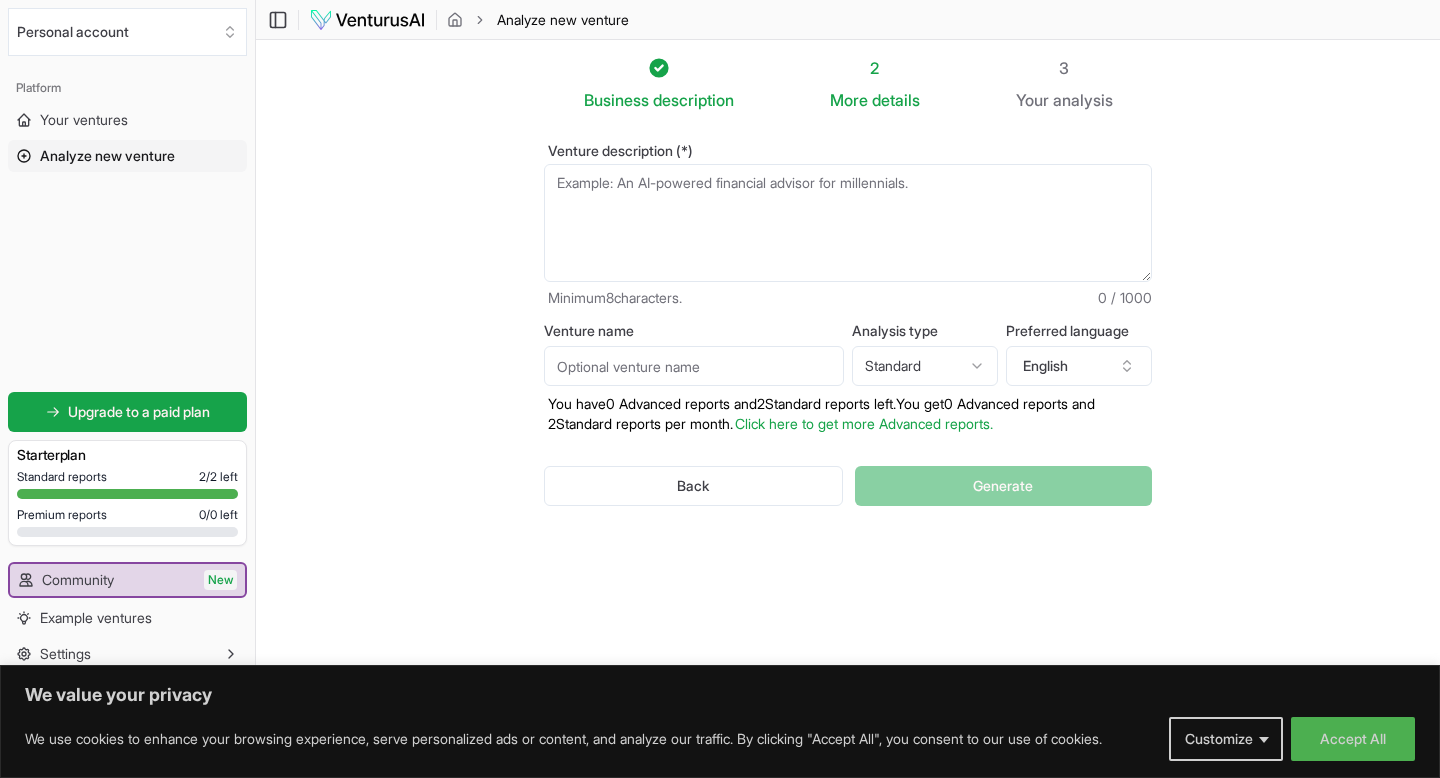 click on "Venture description (*)" at bounding box center (848, 223) 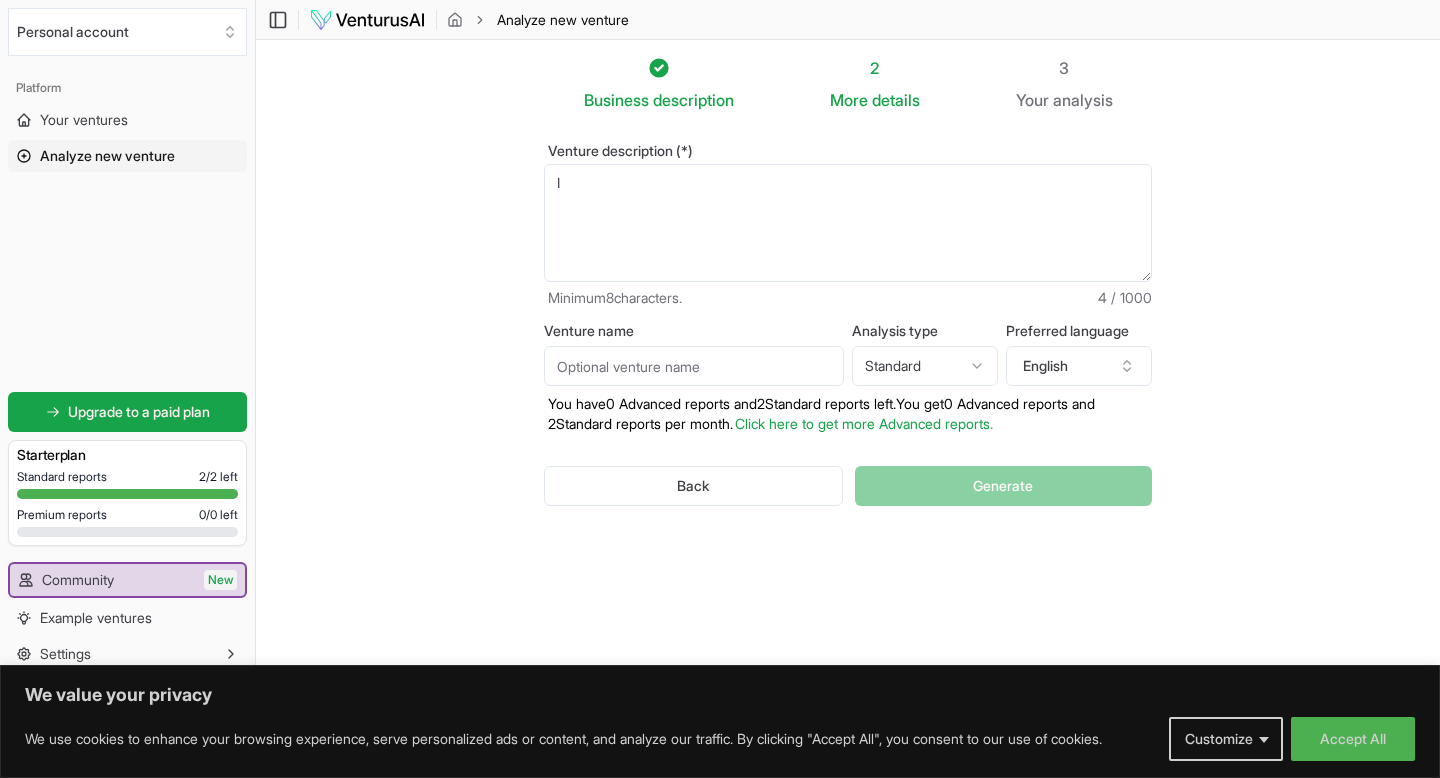 type on "I" 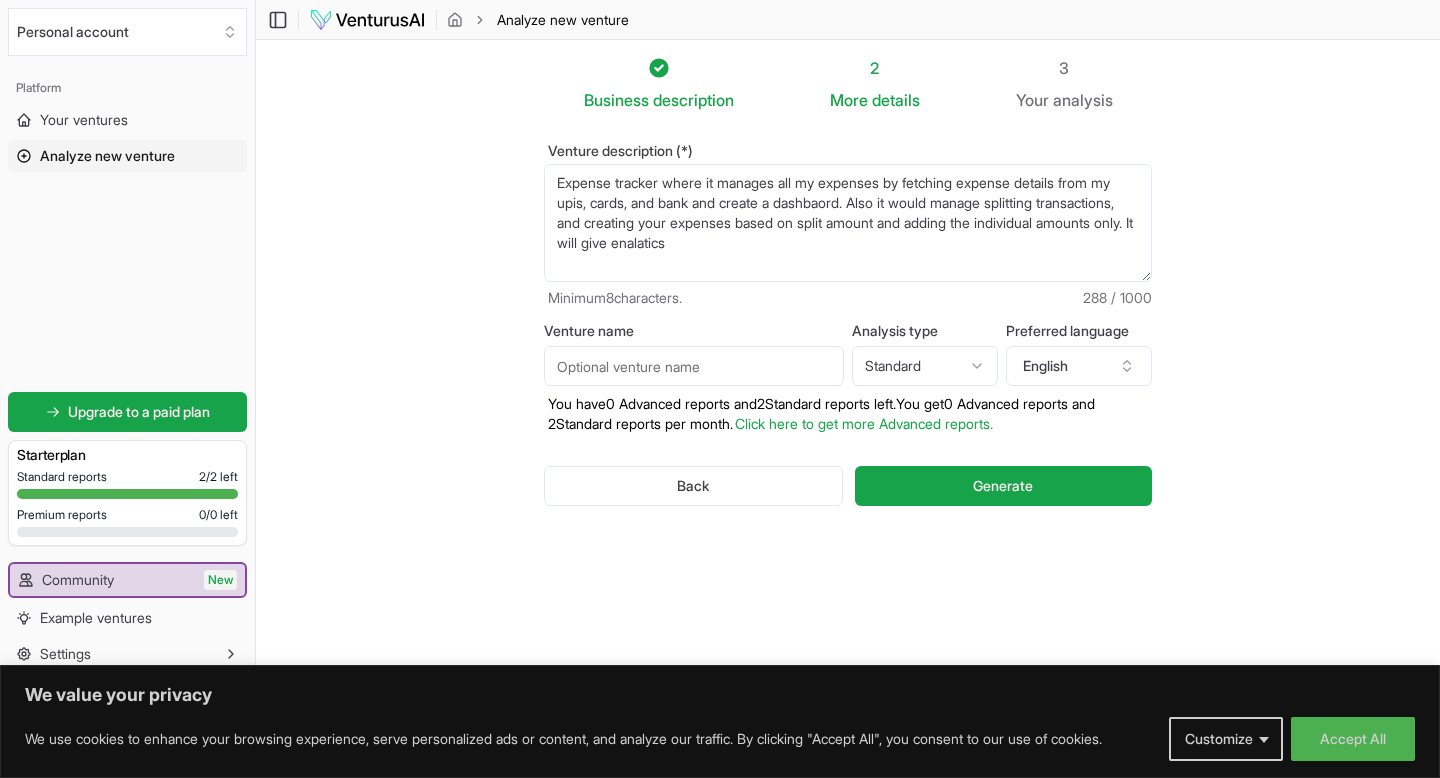 drag, startPoint x: 878, startPoint y: 253, endPoint x: 794, endPoint y: 245, distance: 84.38009 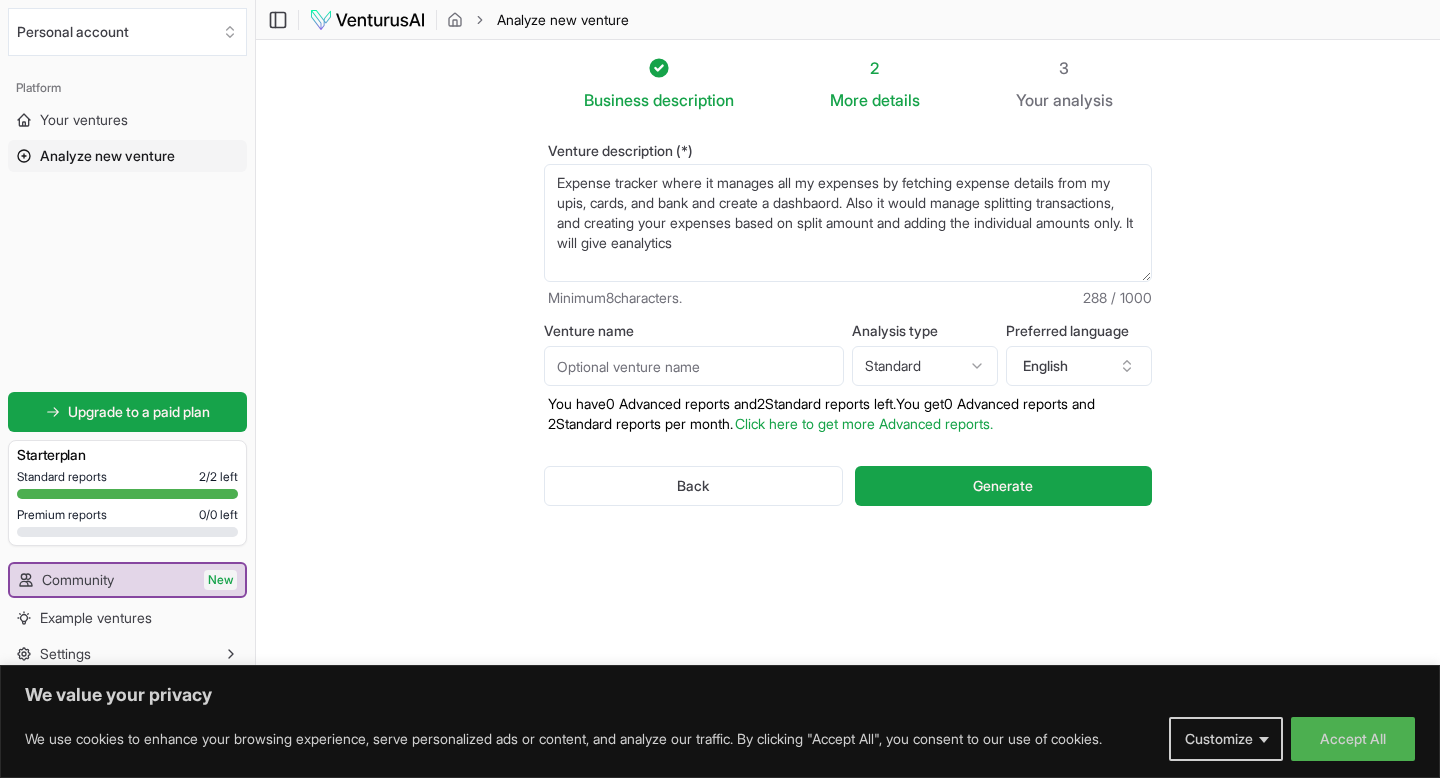 click on "Expense tracker where it manages all my expenses by fetching expense details from my upis, cards, and bank and create a dashbaord. Also it would manage splitting transactions, and creating your expenses based on split amount and adding the individual amounts only. It will give eanalytics" at bounding box center [848, 223] 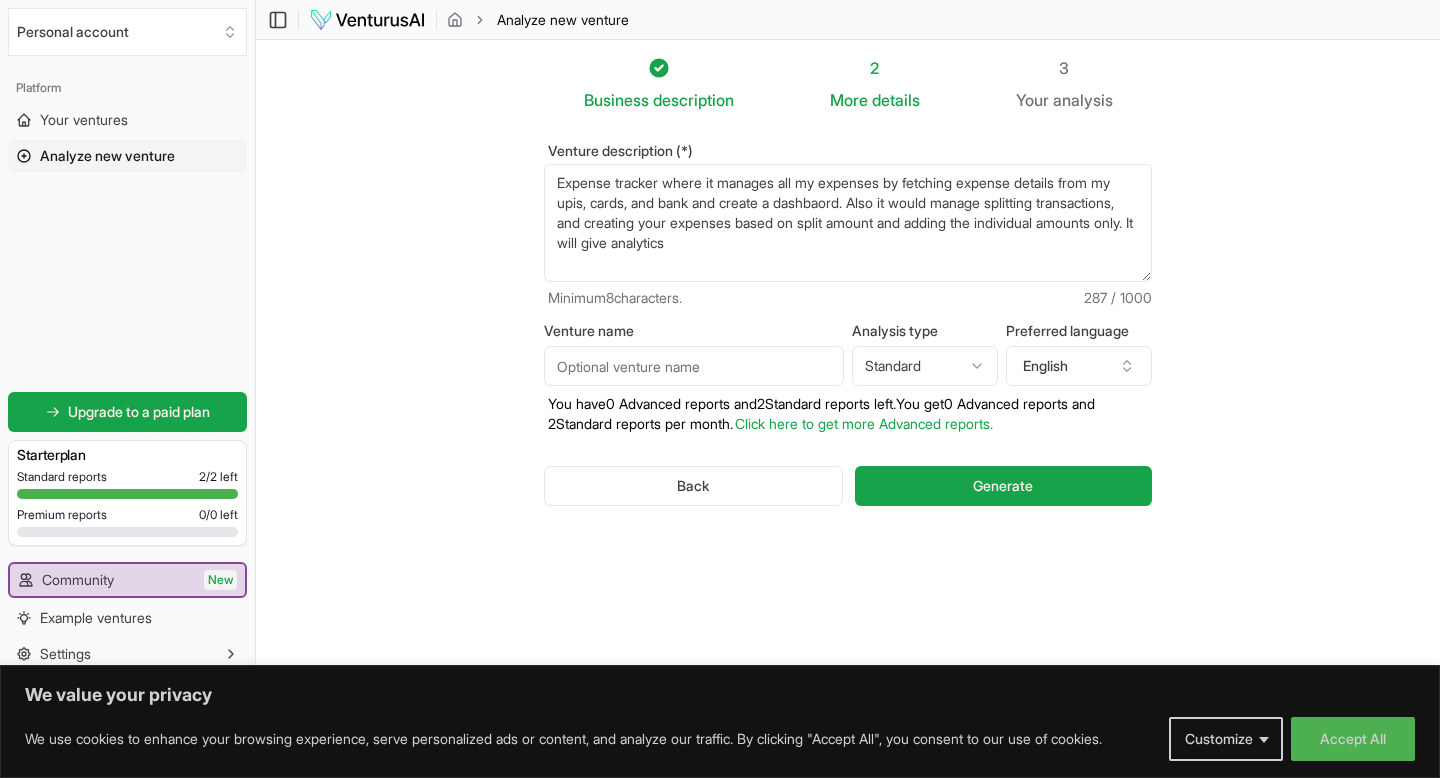 click on "Expense tracker where it manages all my expenses by fetching expense details from my upis, cards, and bank and create a dashbaord. Also it would manage splitting transactions, and creating your expenses based on split amount and adding the individual amounts only. It will give analytics" at bounding box center (848, 223) 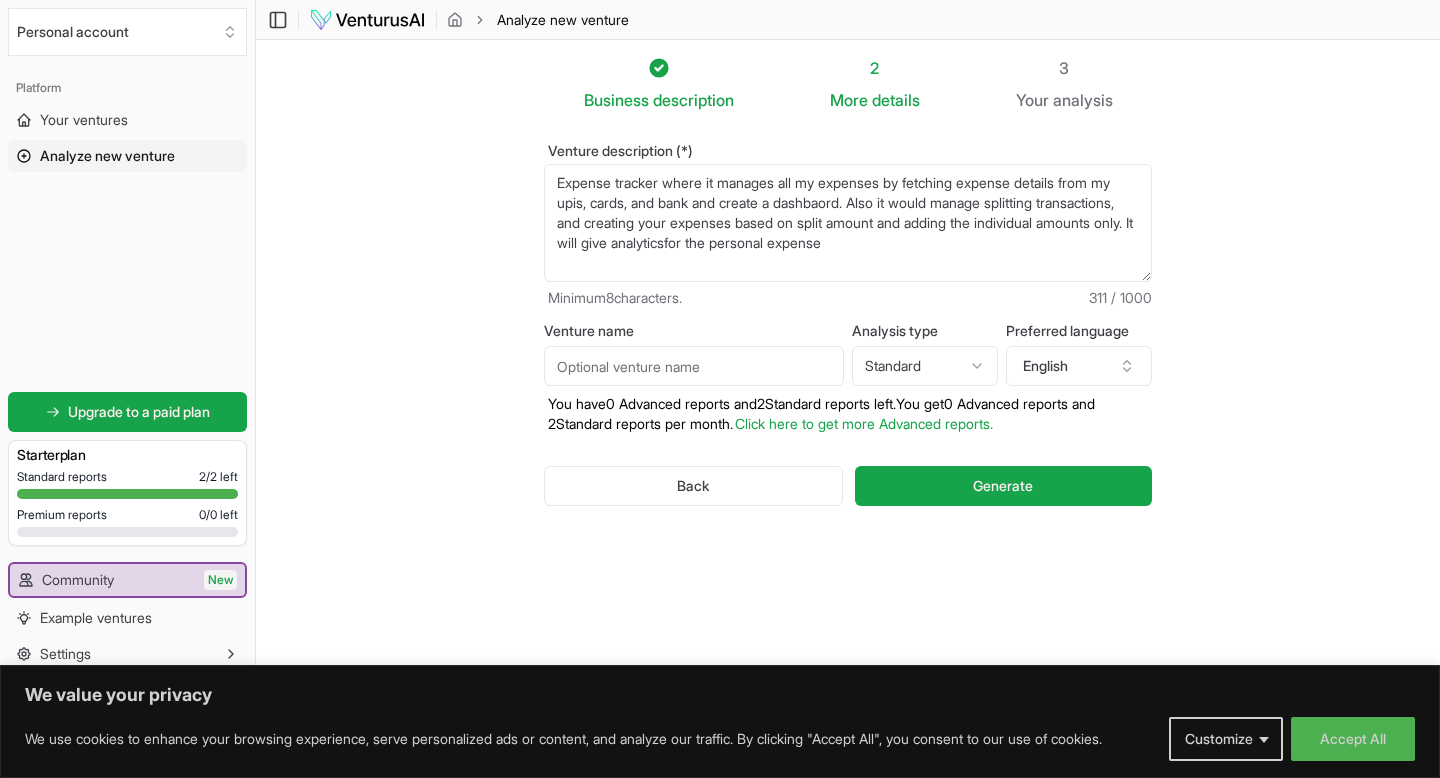 click on "Expense tracker where it manages all my expenses by fetching expense details from my upis, cards, and bank and create a dashbaord. Also it would manage splitting transactions, and creating your expenses based on split amount and adding the individual amounts only. It will give analyticsfor the personal expense" at bounding box center (848, 223) 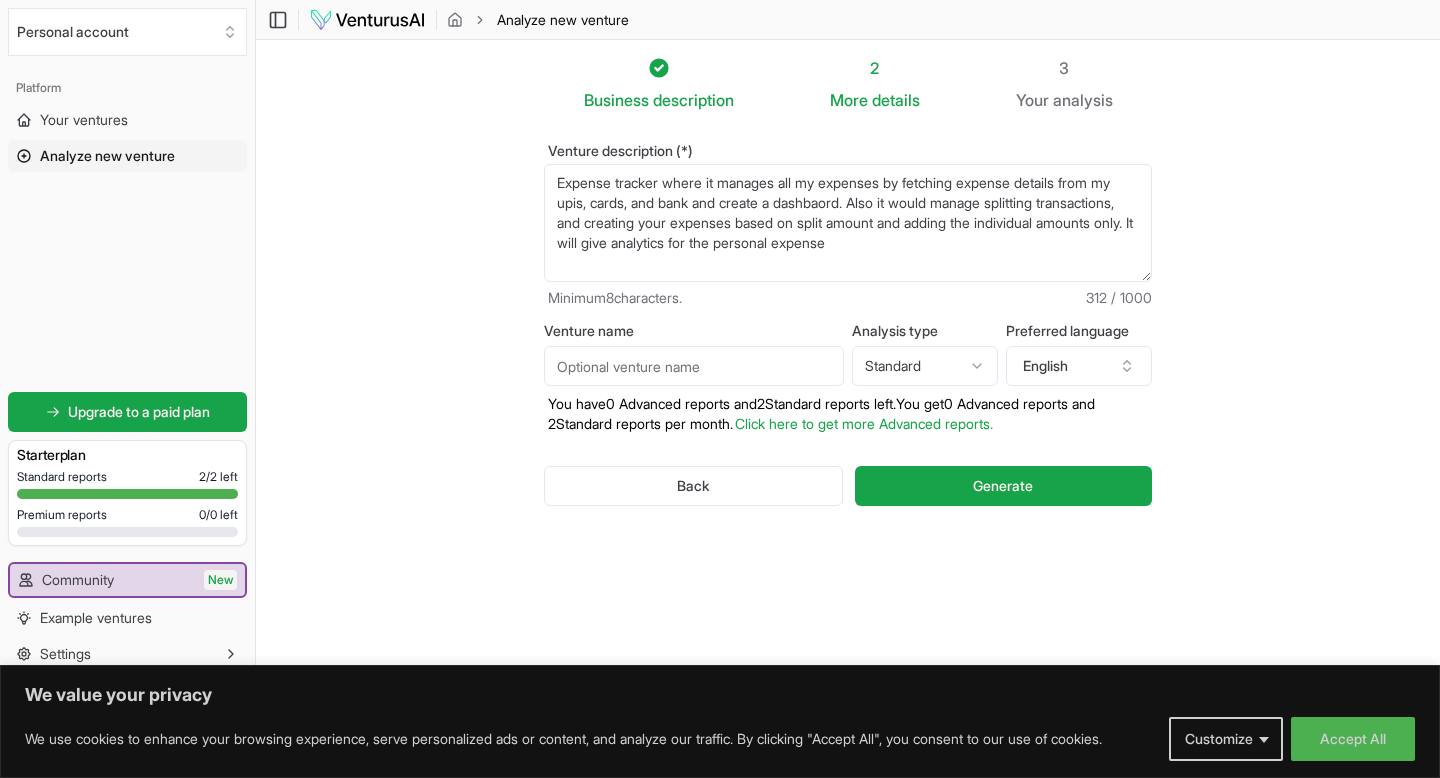 click on "Expense tracker where it manages all my expenses by fetching expense details from my upis, cards, and bank and create a dashbaord. Also it would manage splitting transactions, and creating your expenses based on split amount and adding the individual amounts only. It will give analytics for the personal expense" at bounding box center [848, 223] 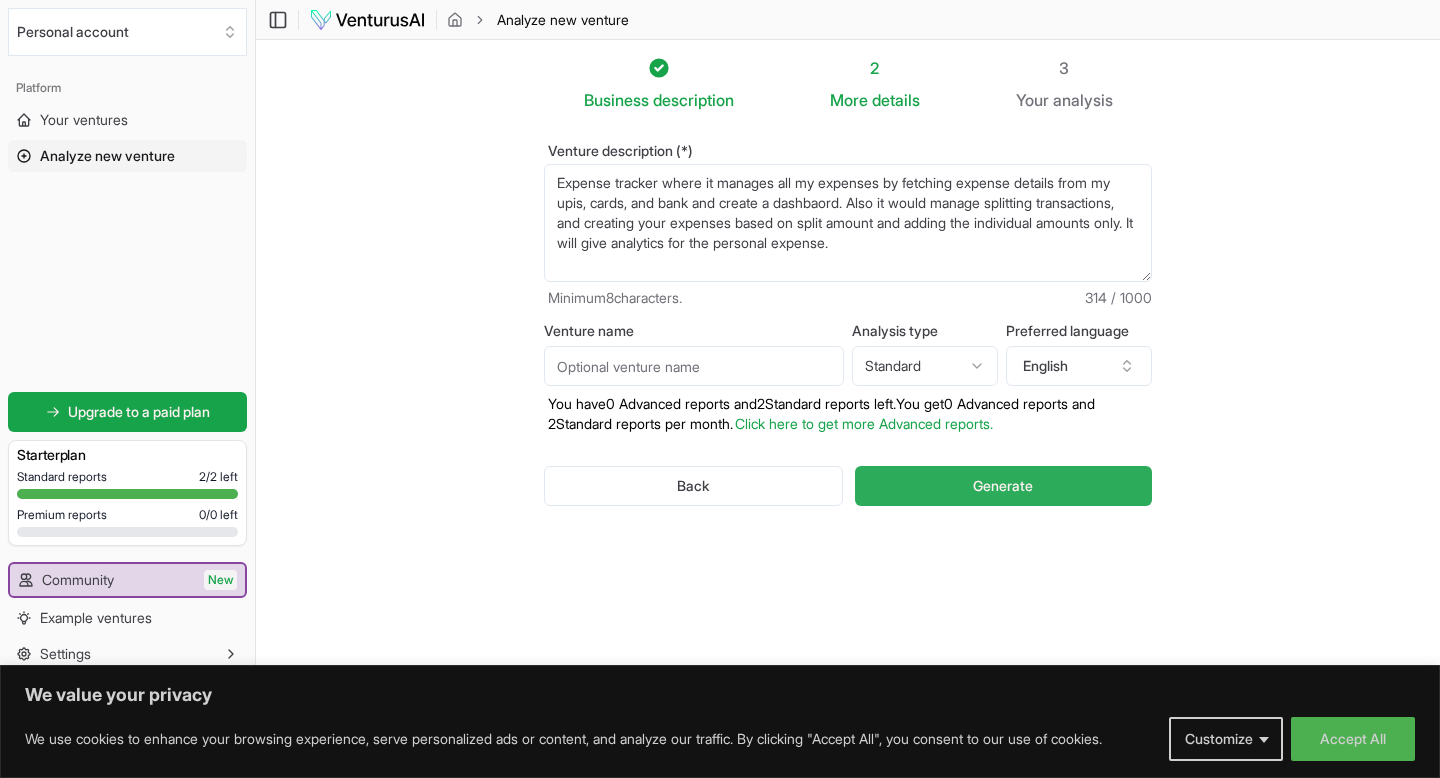 type on "Expense tracker where it manages all my expenses by fetching expense details from my upis, cards, and bank and create a dashbaord. Also it would manage splitting transactions, and creating your expenses based on split amount and adding the individual amounts only. It will give analytics for the personal expense." 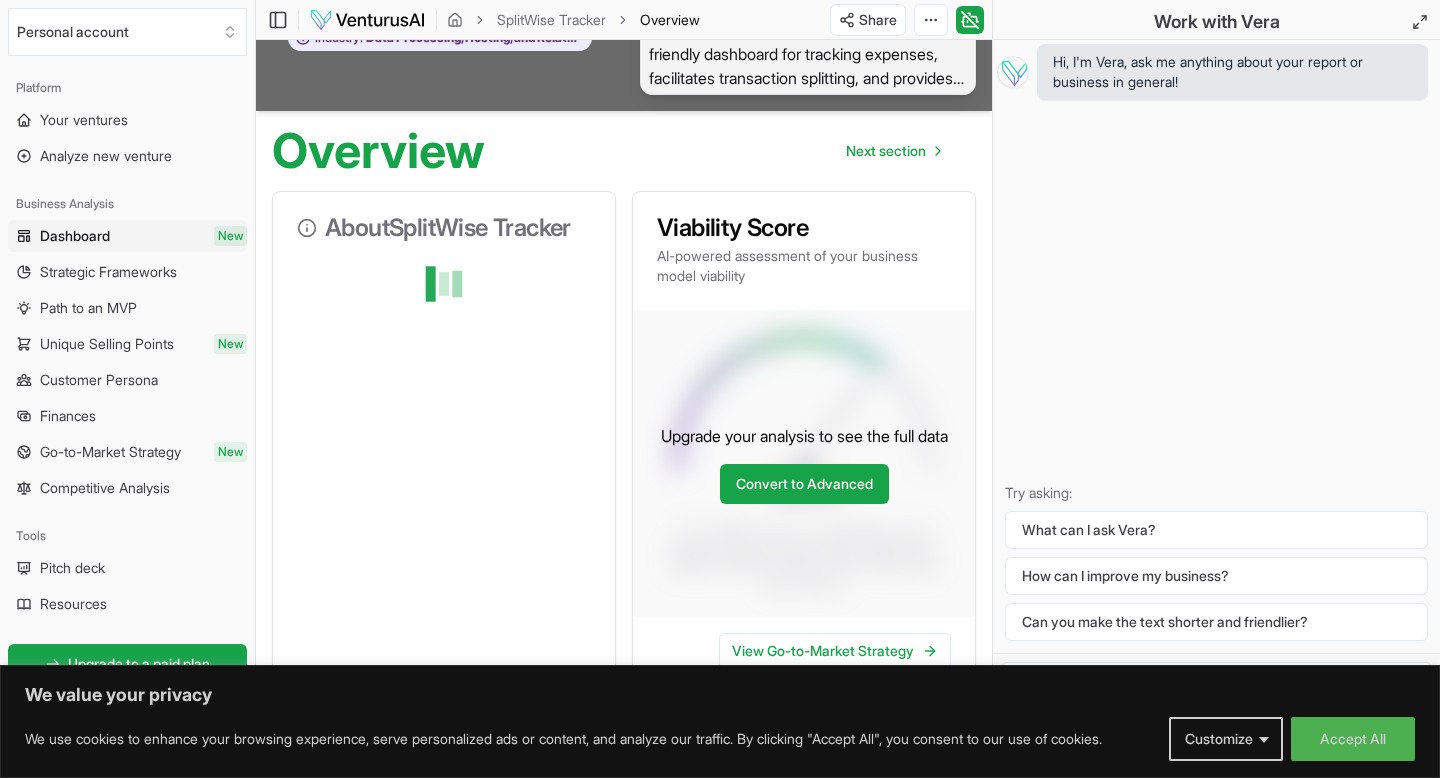 scroll, scrollTop: 109, scrollLeft: 0, axis: vertical 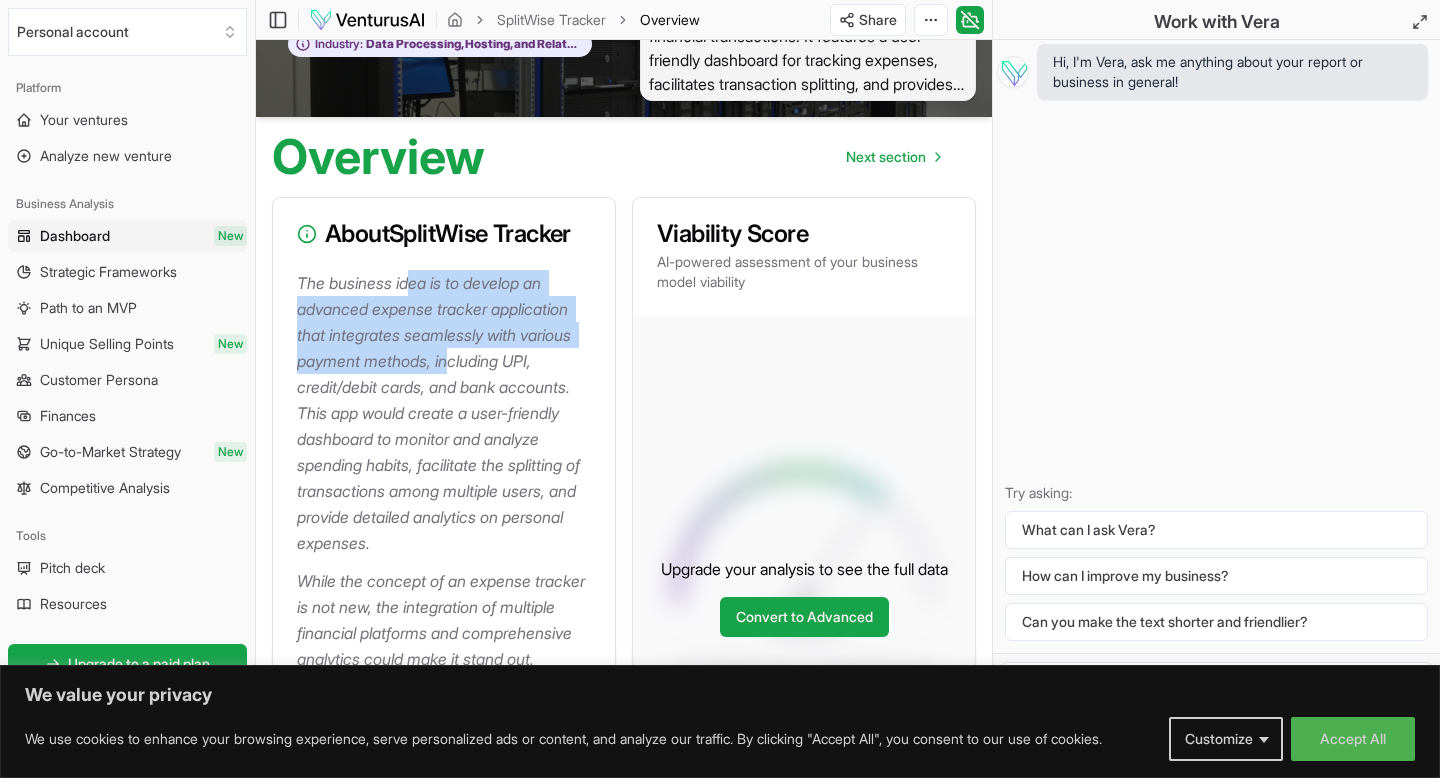drag, startPoint x: 414, startPoint y: 285, endPoint x: 451, endPoint y: 360, distance: 83.630135 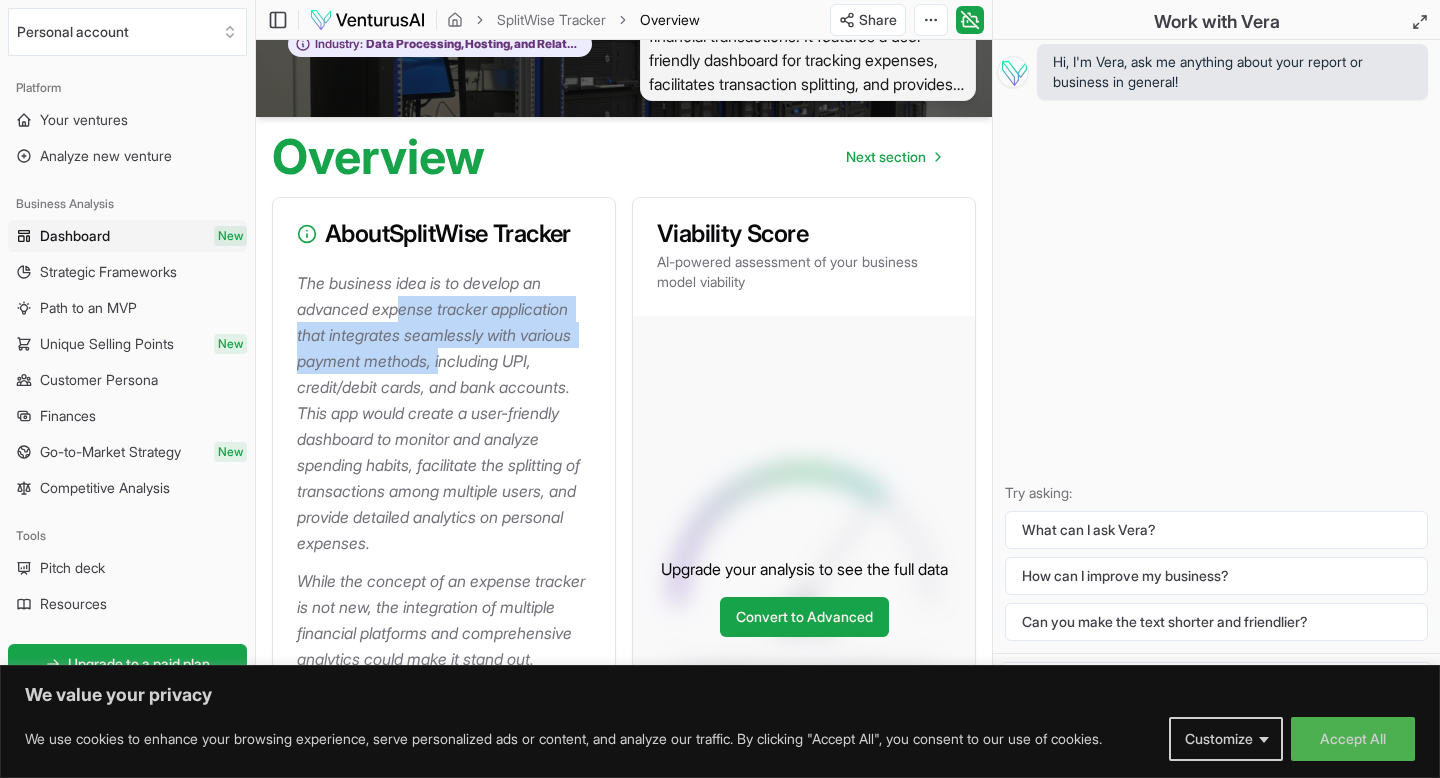 drag, startPoint x: 448, startPoint y: 363, endPoint x: 405, endPoint y: 311, distance: 67.47592 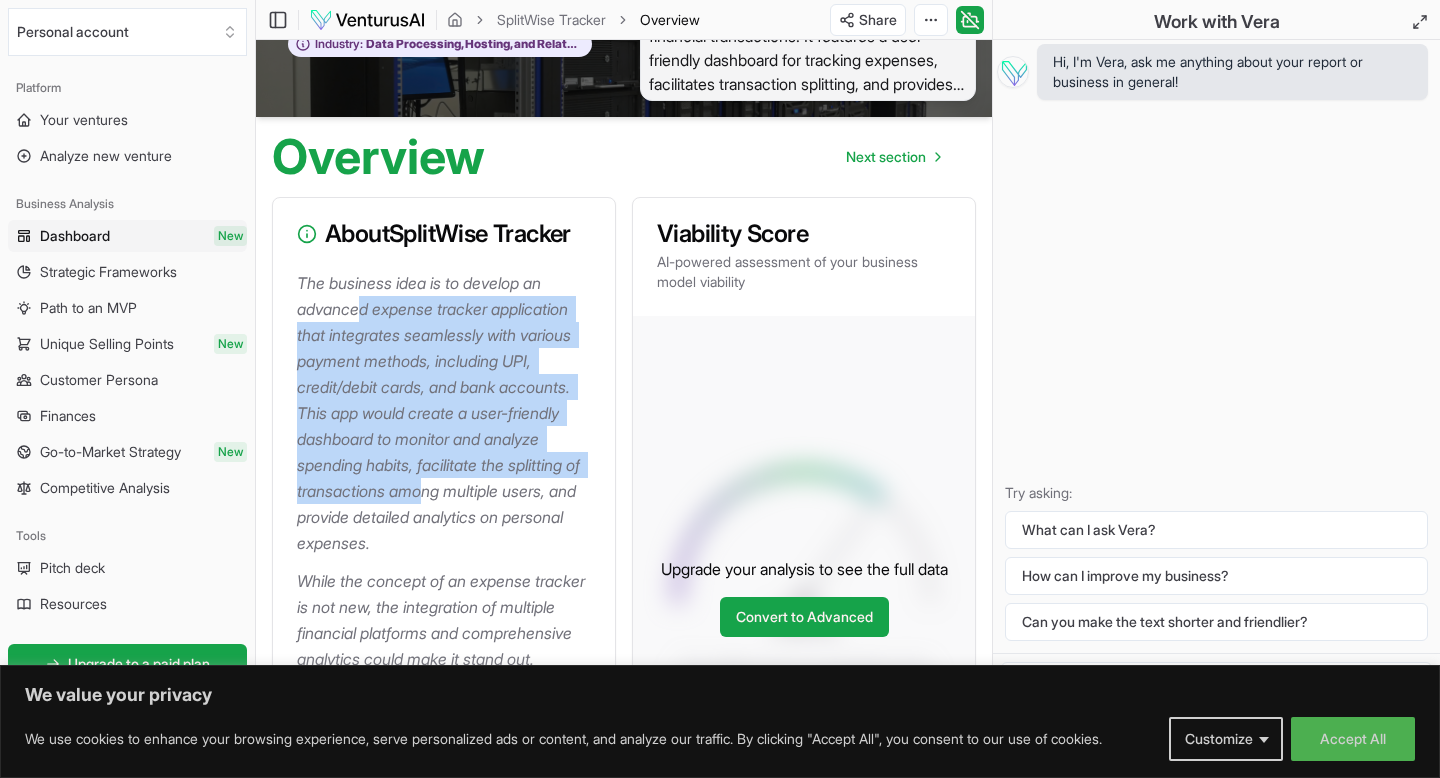 drag, startPoint x: 358, startPoint y: 302, endPoint x: 445, endPoint y: 487, distance: 204.4358 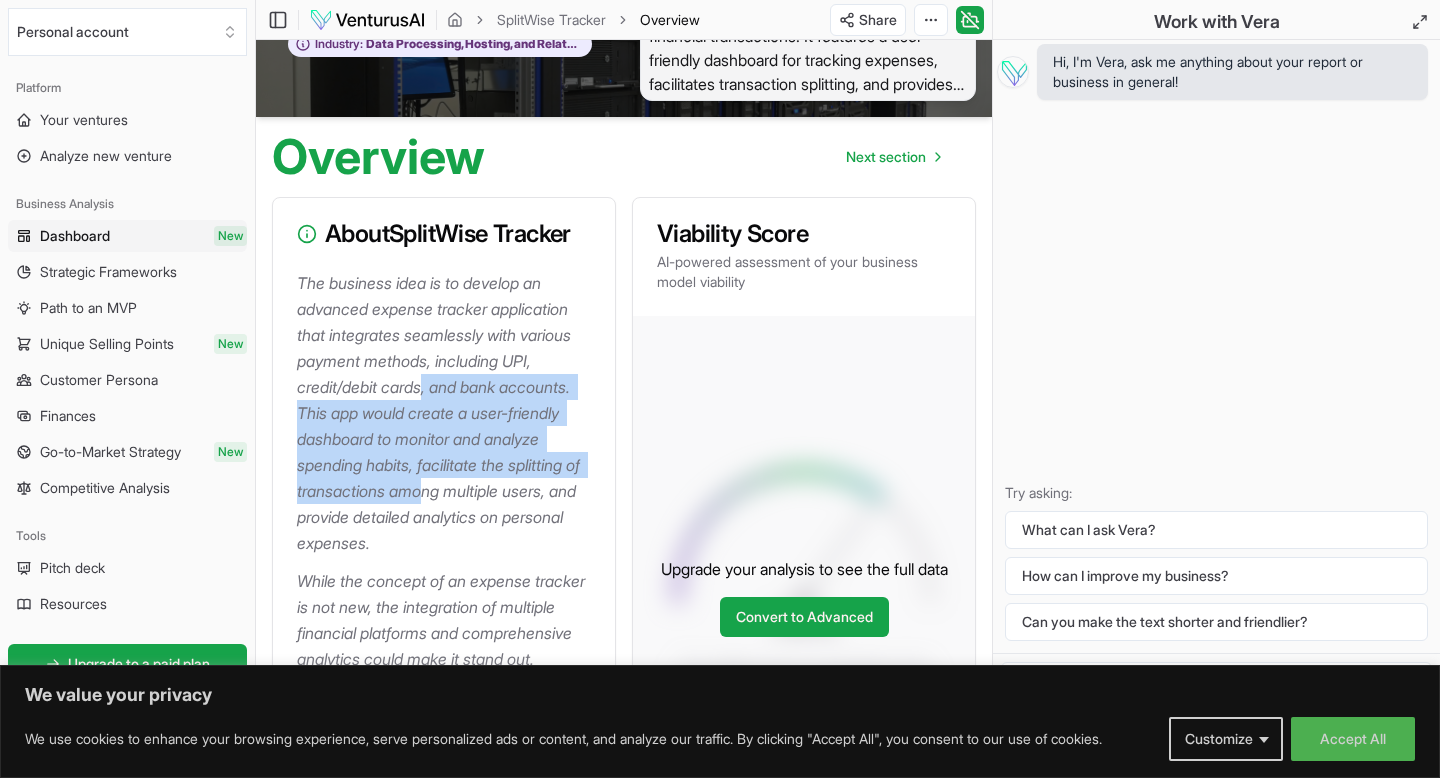 drag, startPoint x: 445, startPoint y: 487, endPoint x: 427, endPoint y: 398, distance: 90.80198 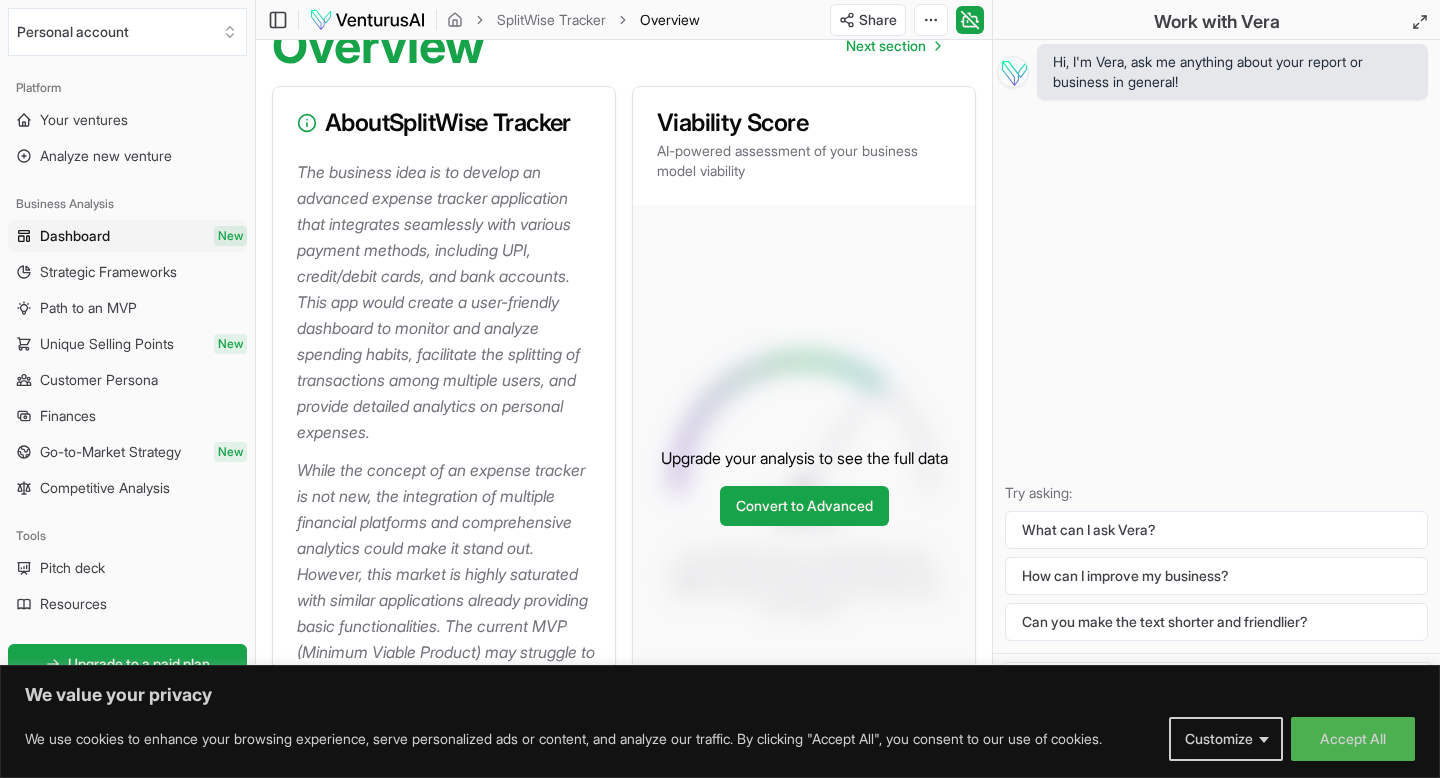 scroll, scrollTop: 223, scrollLeft: 0, axis: vertical 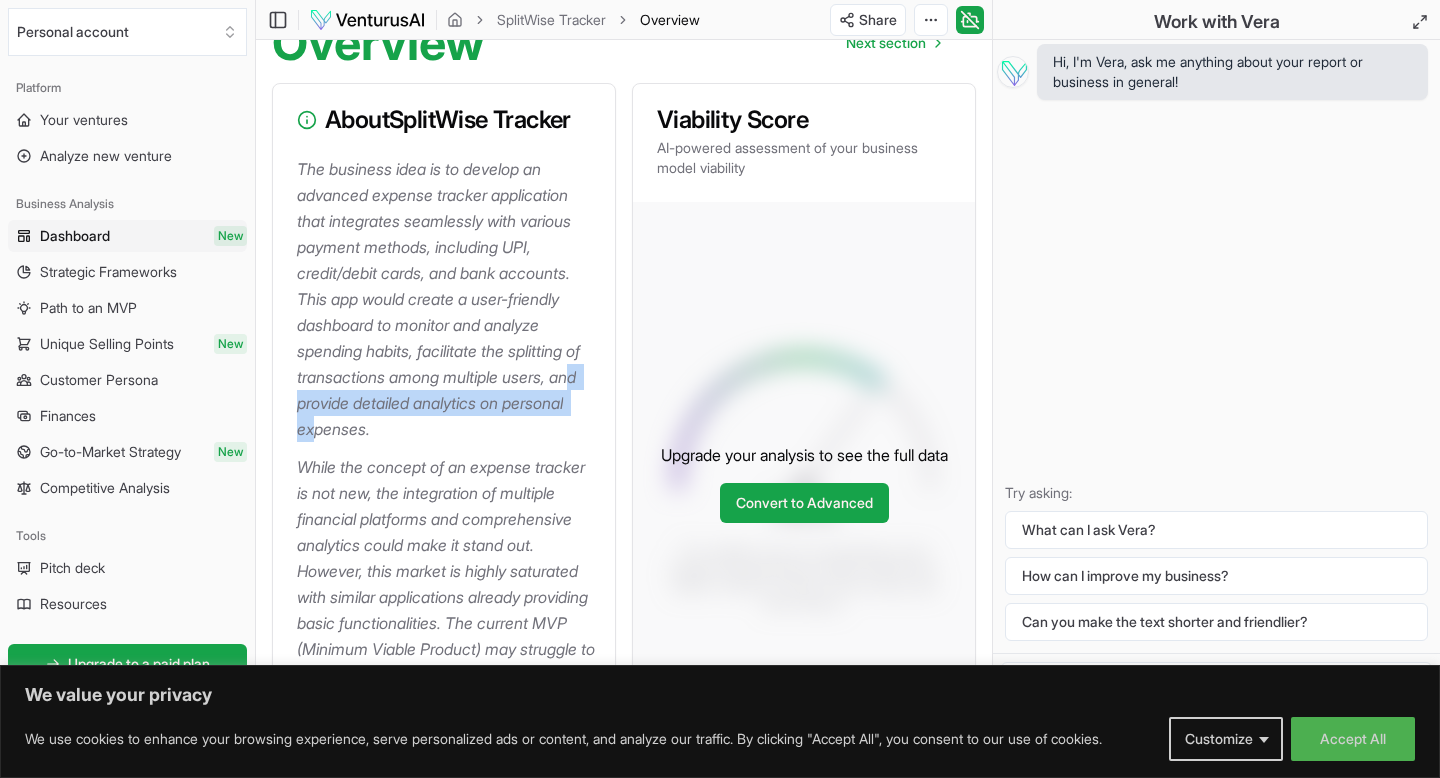 drag, startPoint x: 316, startPoint y: 405, endPoint x: 382, endPoint y: 436, distance: 72.91776 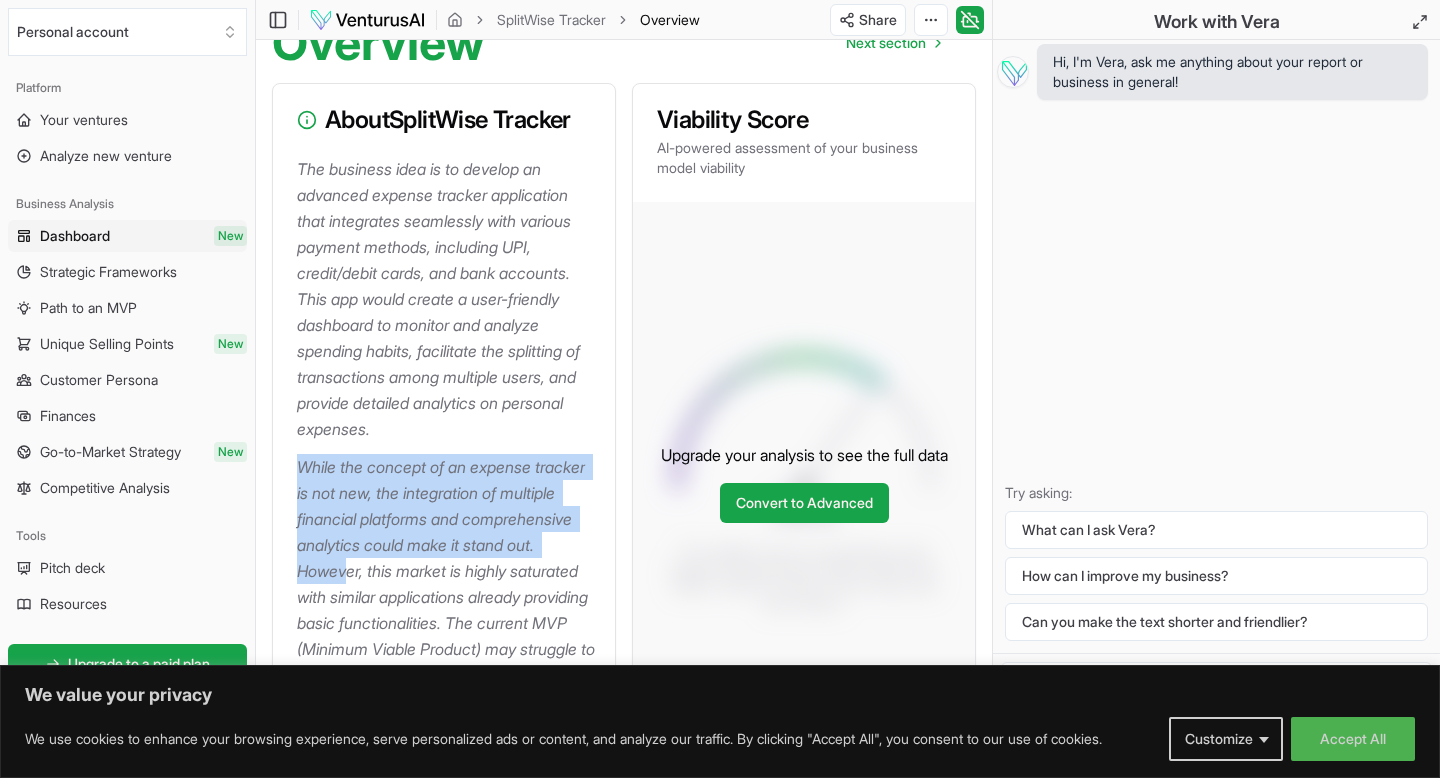 drag, startPoint x: 297, startPoint y: 462, endPoint x: 425, endPoint y: 567, distance: 165.55664 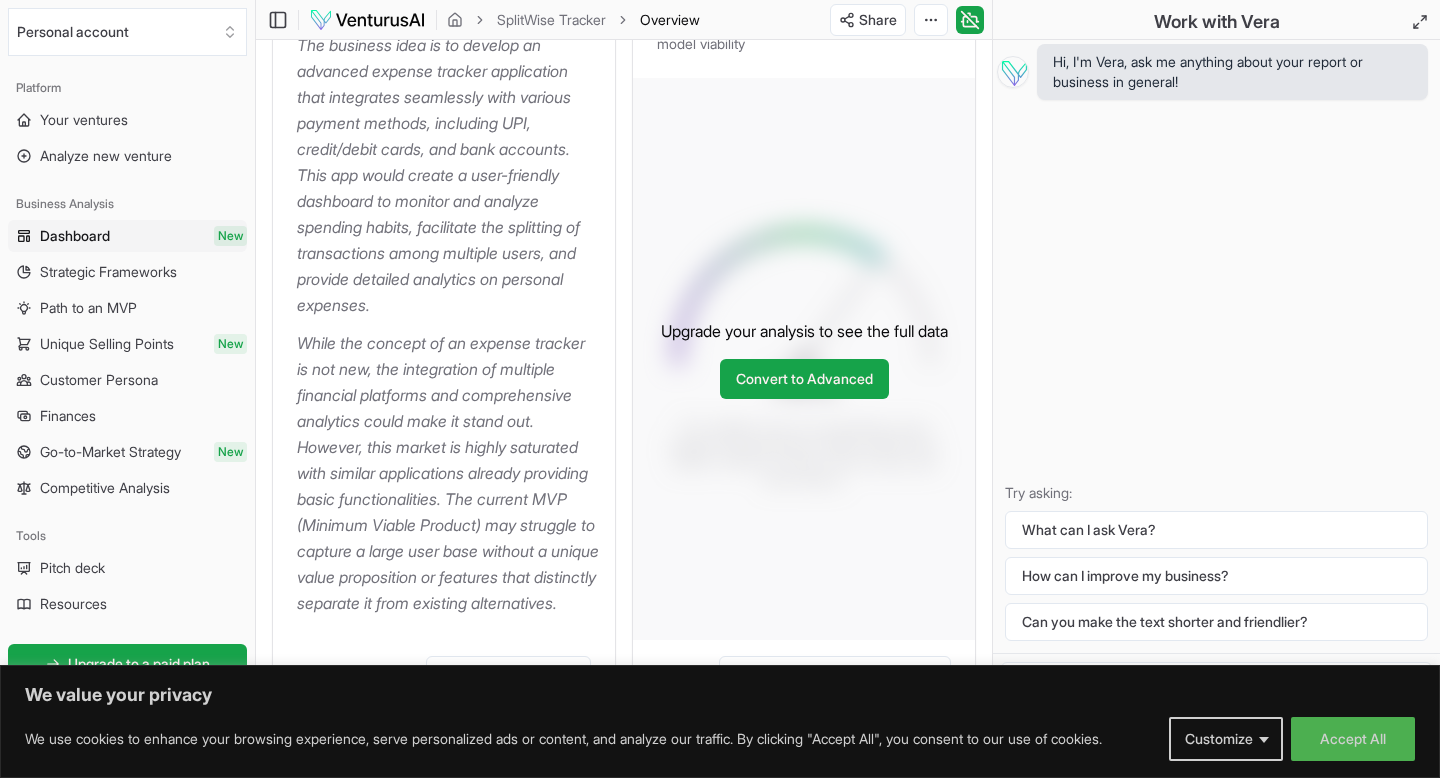 scroll, scrollTop: 349, scrollLeft: 0, axis: vertical 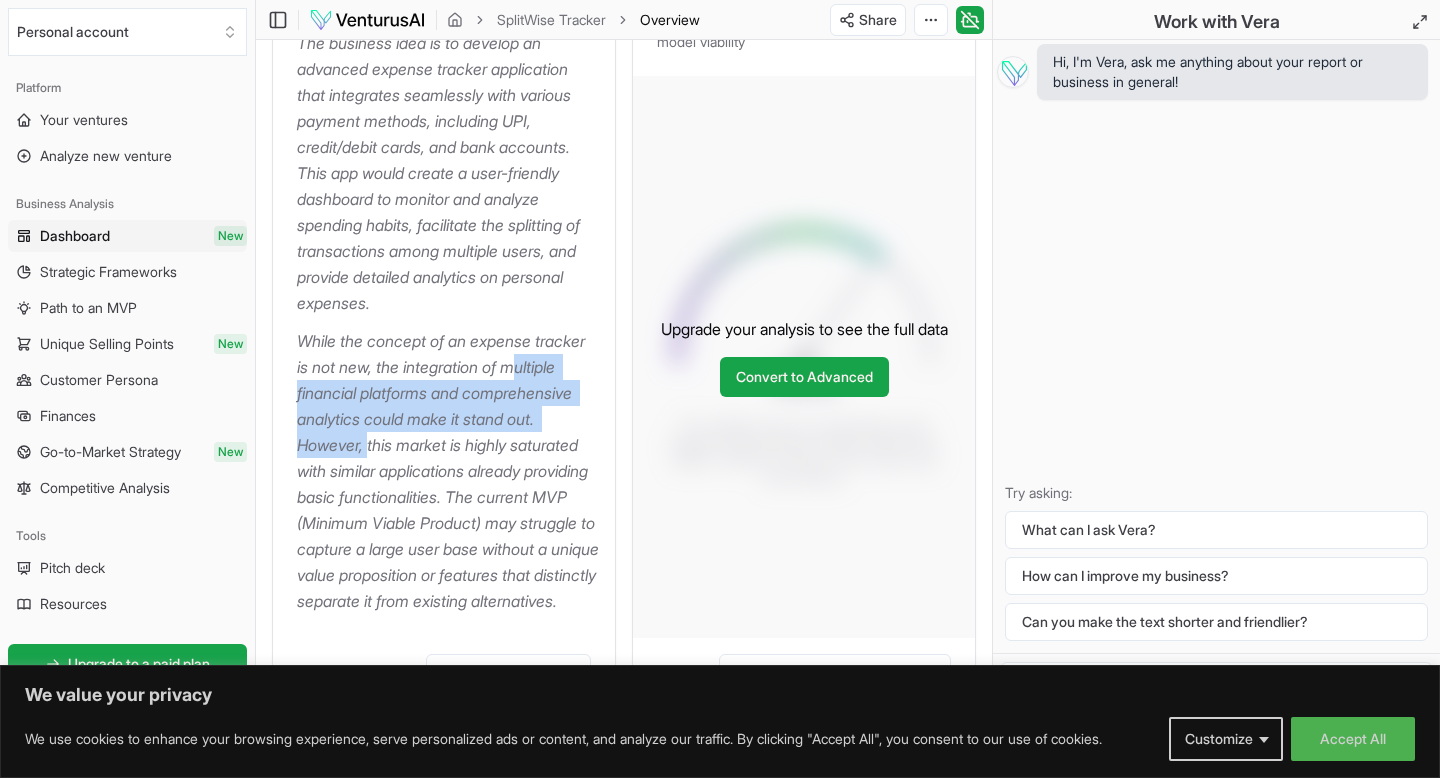 drag, startPoint x: 309, startPoint y: 398, endPoint x: 451, endPoint y: 438, distance: 147.52628 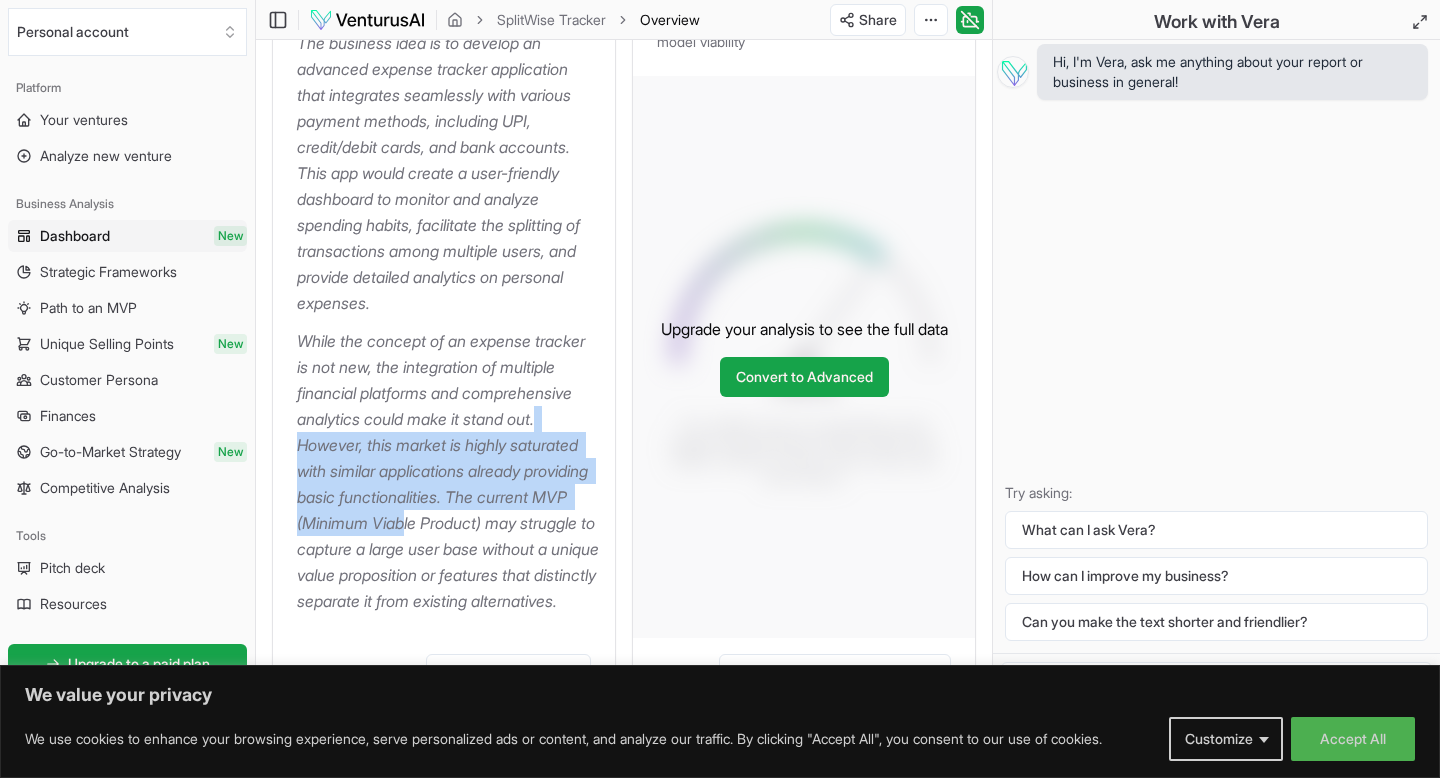 drag, startPoint x: 374, startPoint y: 447, endPoint x: 406, endPoint y: 543, distance: 101.19289 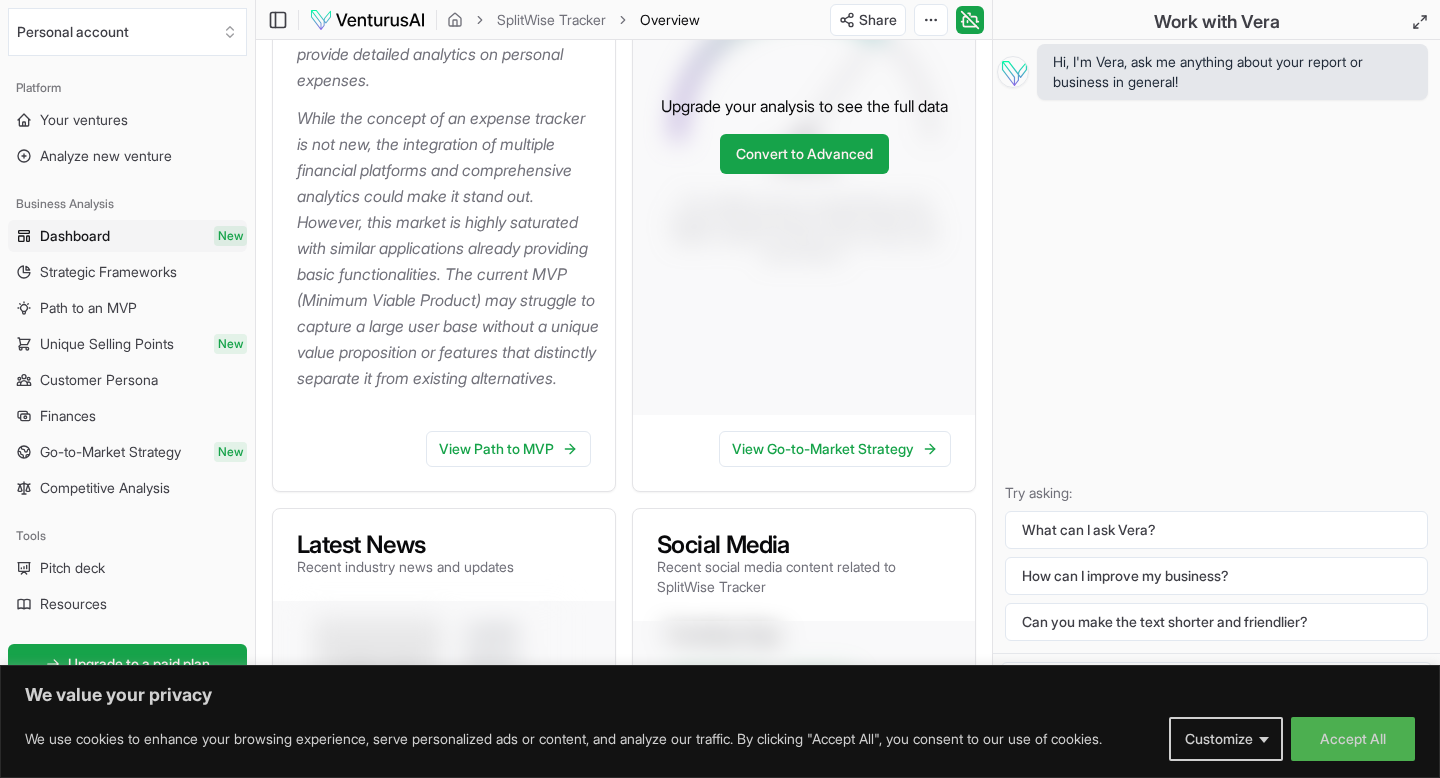 scroll, scrollTop: 621, scrollLeft: 0, axis: vertical 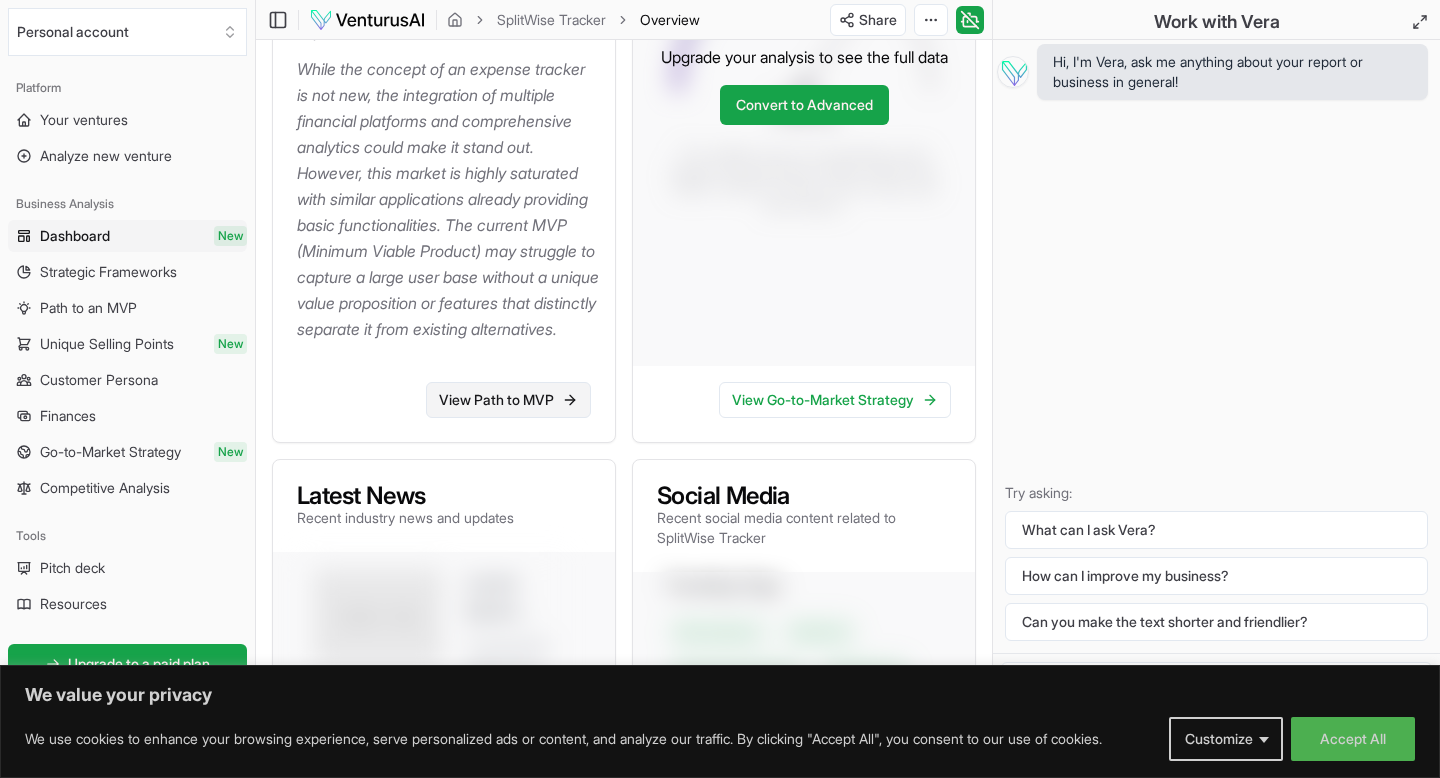 click on "View Path to MVP" at bounding box center (508, 400) 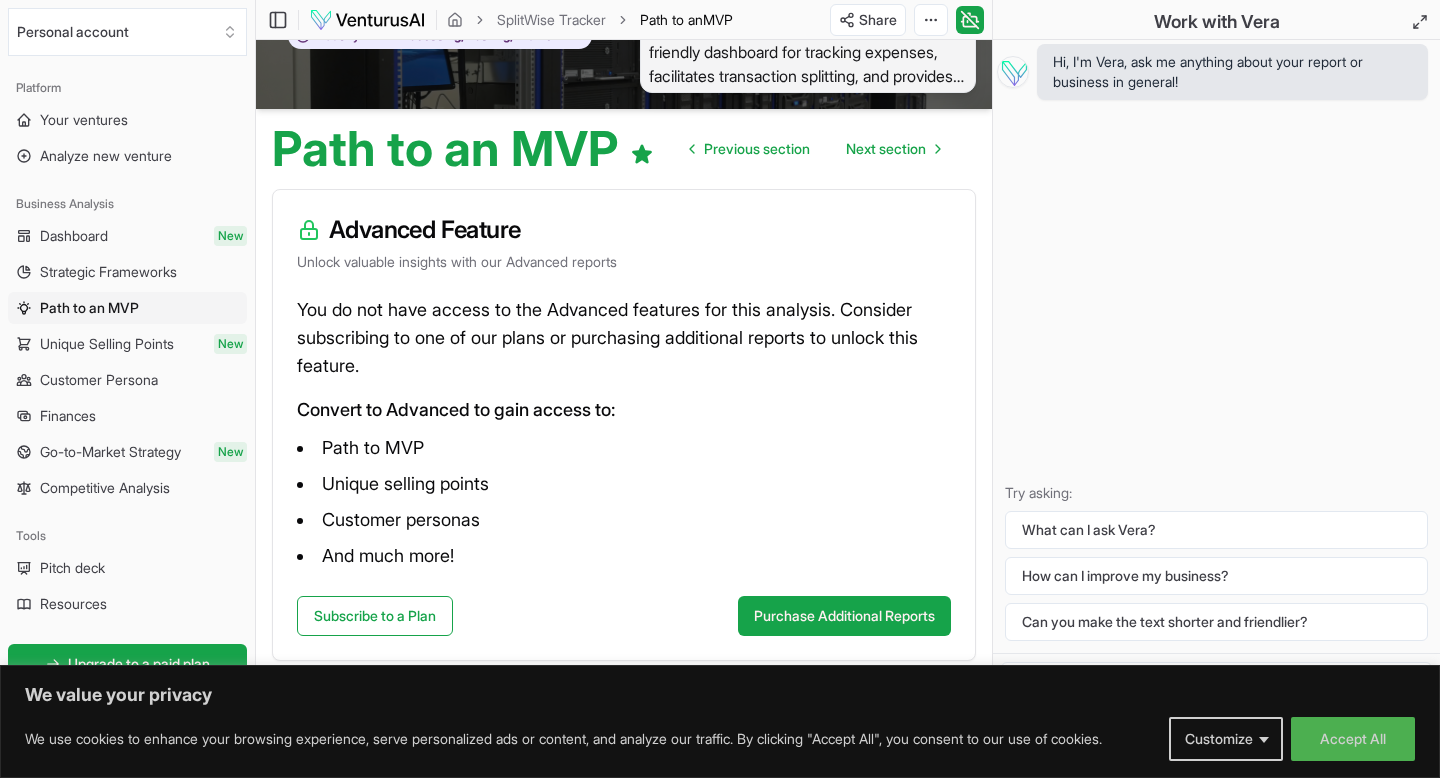 scroll, scrollTop: 0, scrollLeft: 0, axis: both 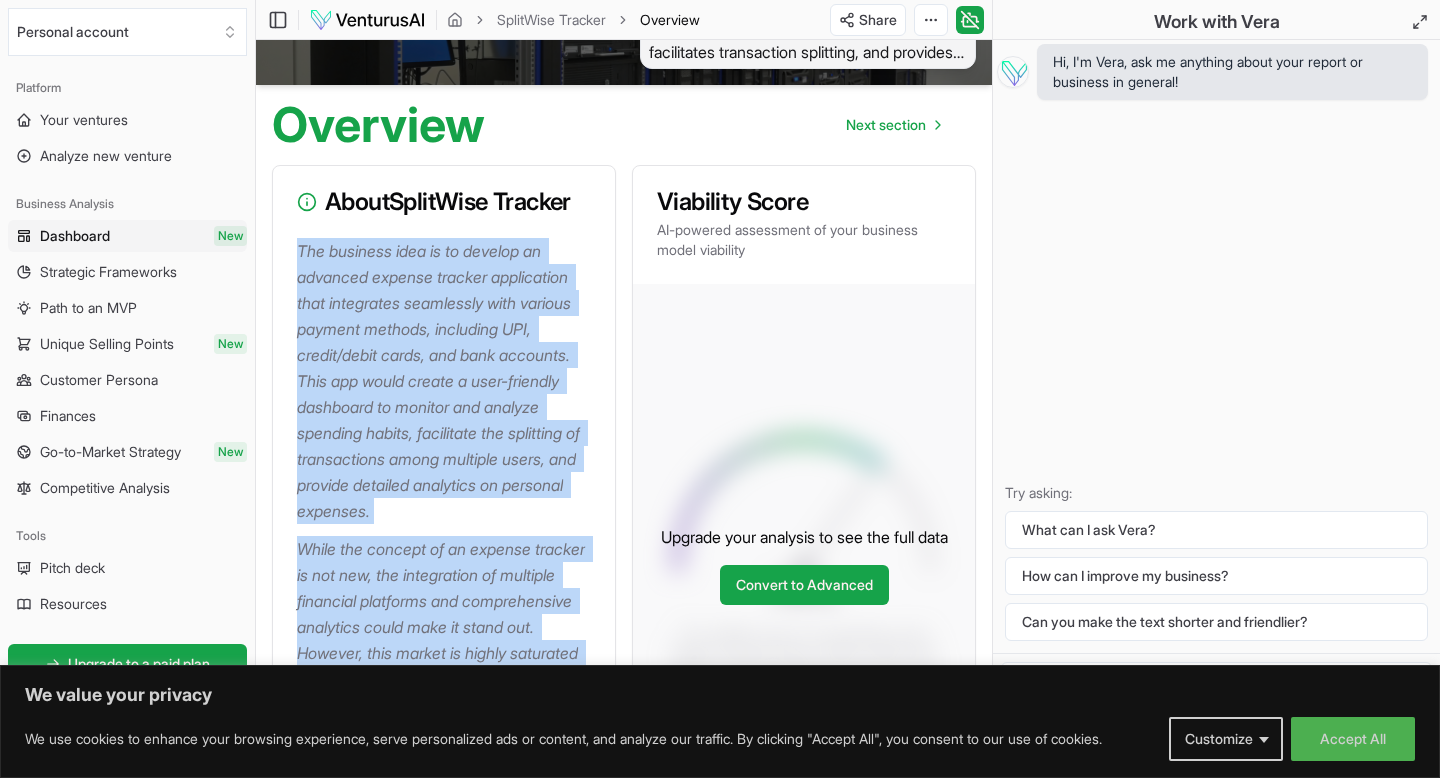 drag, startPoint x: 410, startPoint y: 435, endPoint x: 295, endPoint y: 247, distance: 220.38376 